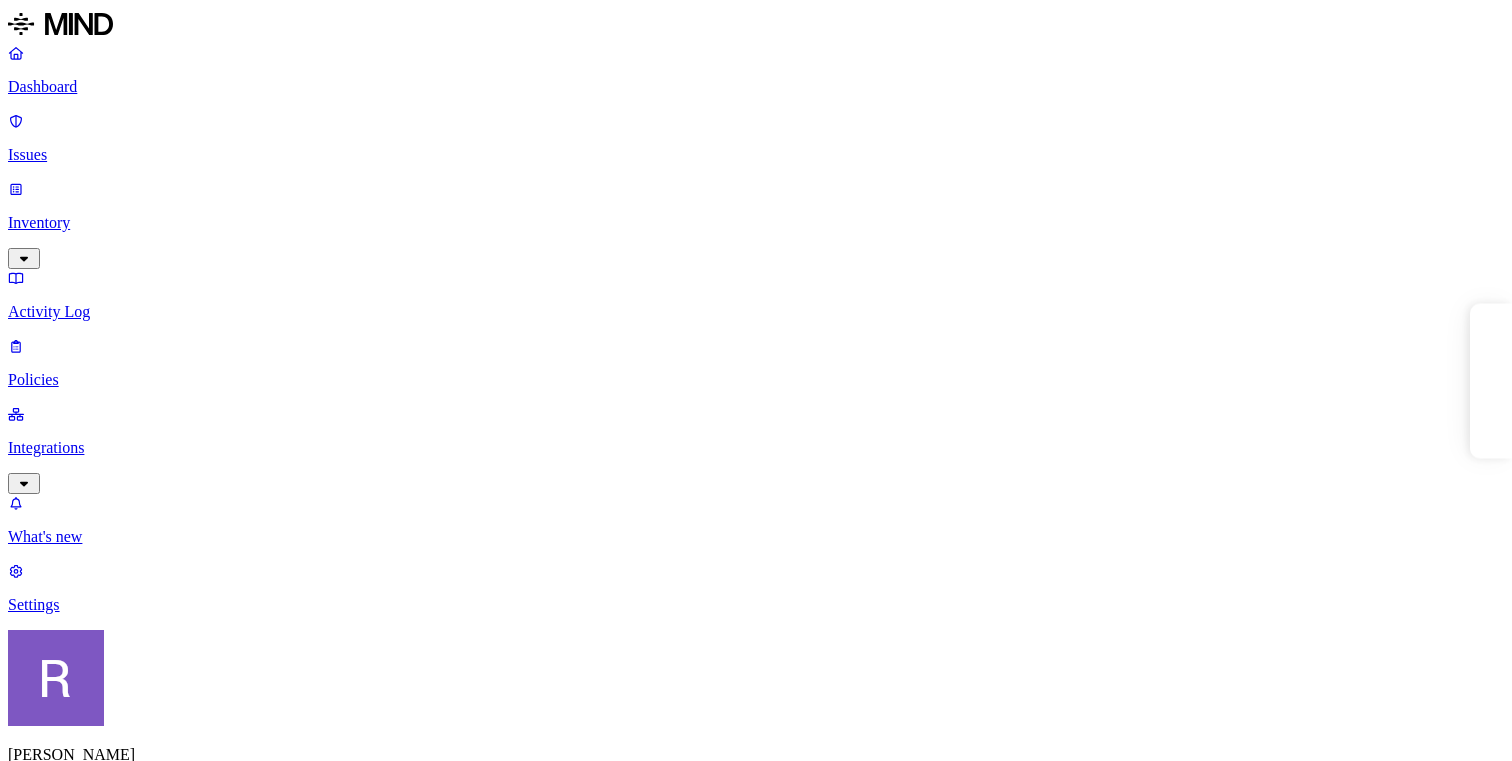 scroll, scrollTop: 0, scrollLeft: 0, axis: both 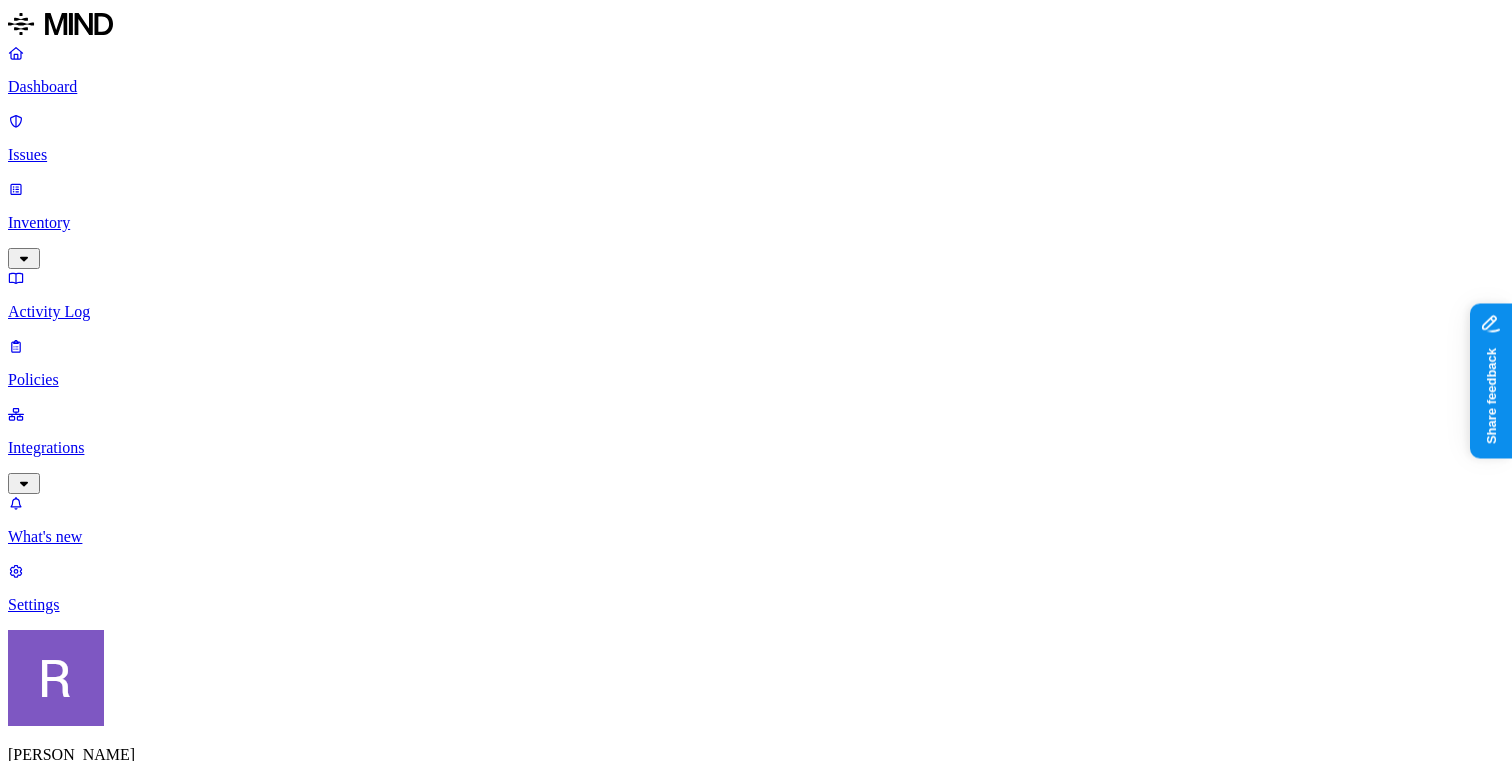 click on "Dashboard Issues Inventory Activity Log Policies Integrations What's new 1 Settings Rich Thompson ACME Activity Log mikkel 295 Activities App Event User OAuth app Description Date IP address File upload blocked MIKKEL-DEMO1\user – The file SSNs.txt was blocked from being uploaded to chatgpt.com Jul 7, 2025, 10:34 AM File upload blocked MIKKEL-DEMO1\user – The file SSNs.txt was blocked from being uploaded to chatgpt.com Jul 7, 2025, 10:34 AM File sync uploaded mikkel.hansen@k14d.onmicrosoft.com – The file Joe - Chrome.lnk was sync uploaded Jul 3, 2025, 08:18 AM 65.129.147.19 File renamed mikkel.hansen@k14d.onmicrosoft.com – The file Joe (Person 1) - Chrome.lnk was renamed to Documents/Desktop/Joe - Chrome.lnk Jul 3, 2025, 08:18 AM 65.129.147.19 File sync uploaded mikkel.hansen@k14d.onmicrosoft.com – The file Joe (Person 1) - Chrome.lnk was sync uploaded Jul 3, 2025, 08:17 AM 65.129.147.19 File renamed mikkel.hansen@k14d.onmicrosoft.com – Jul 3, 2025, 08:17 AM 65.129.147.19 – – – –" at bounding box center (756, 1216) 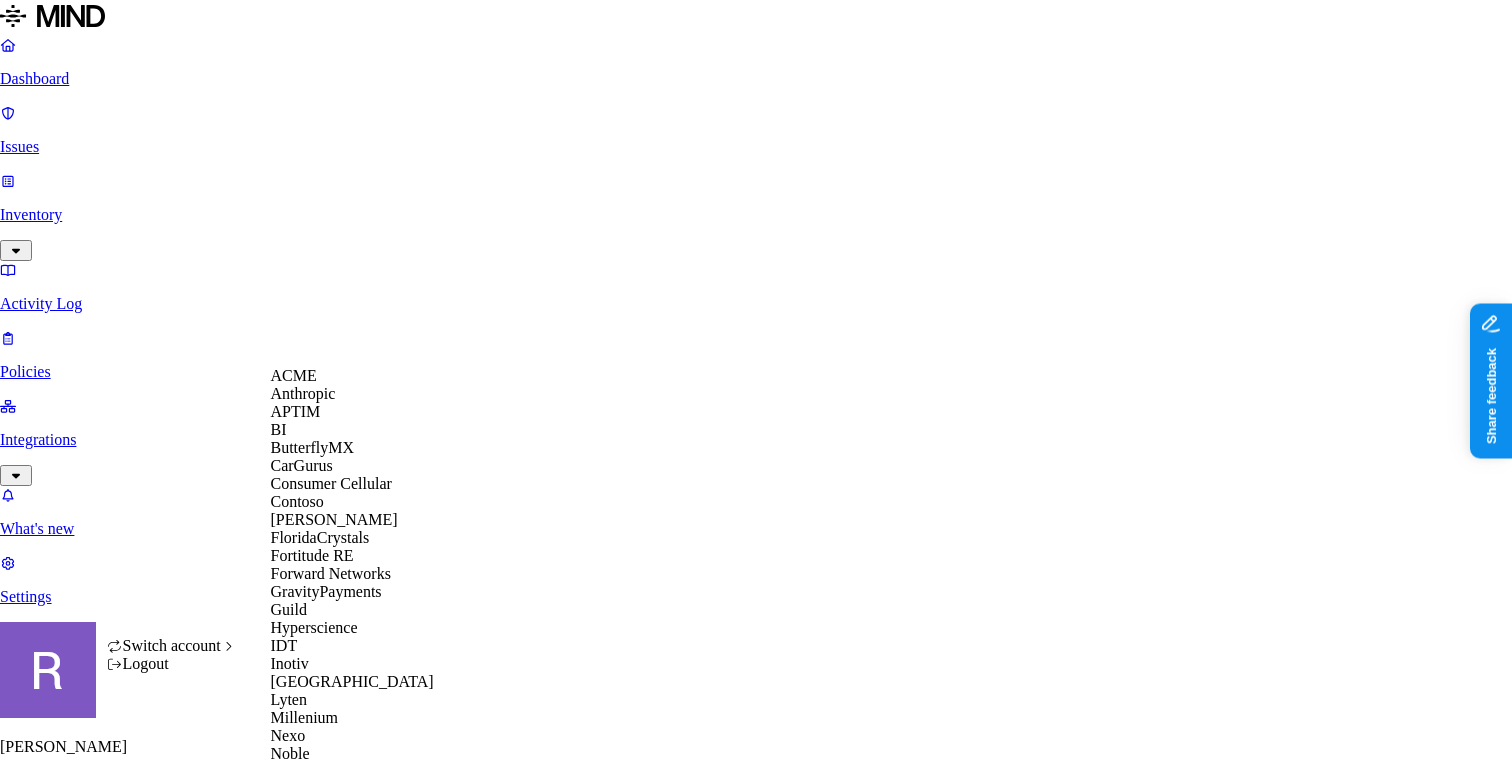scroll, scrollTop: 378, scrollLeft: 0, axis: vertical 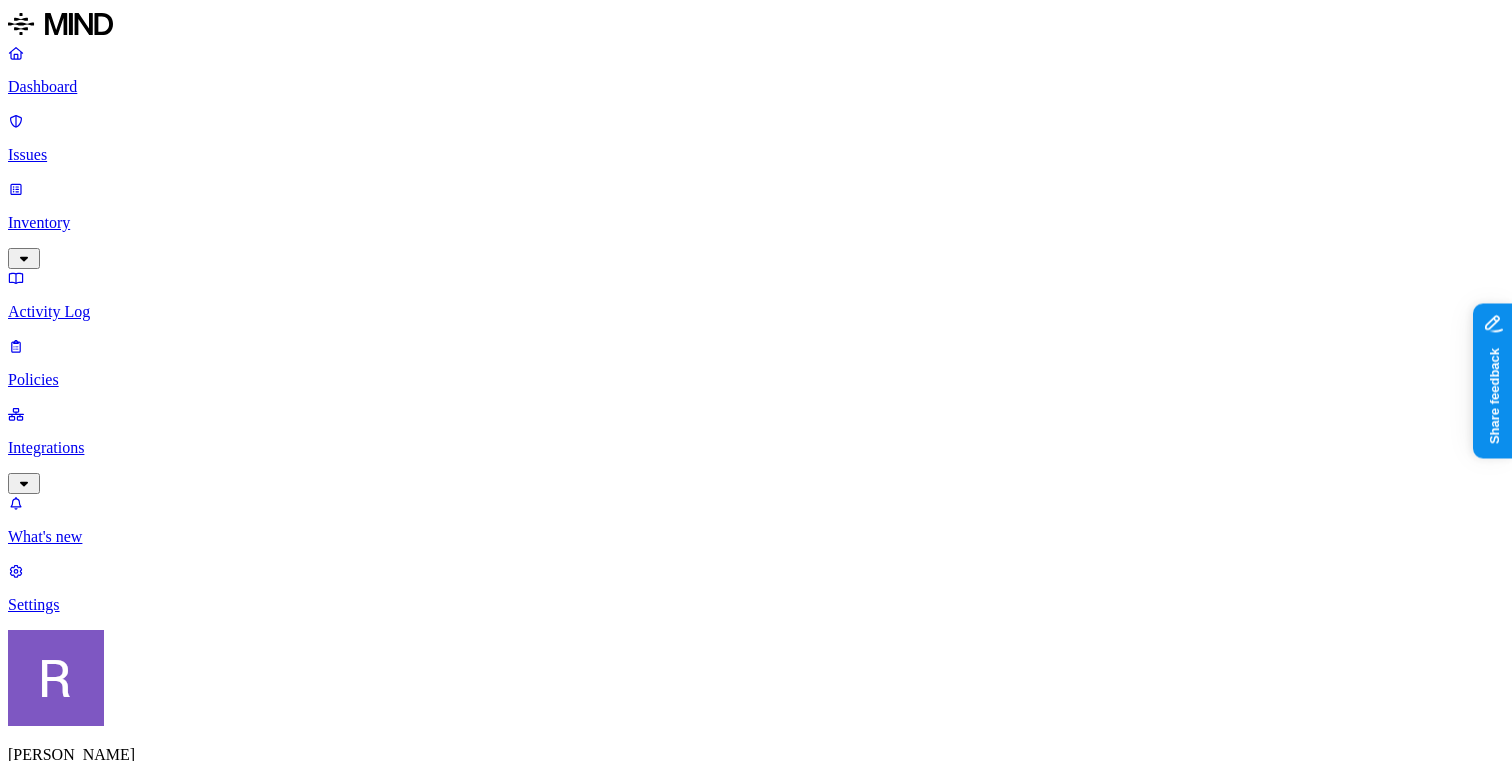 click on "Integrations" at bounding box center [756, 448] 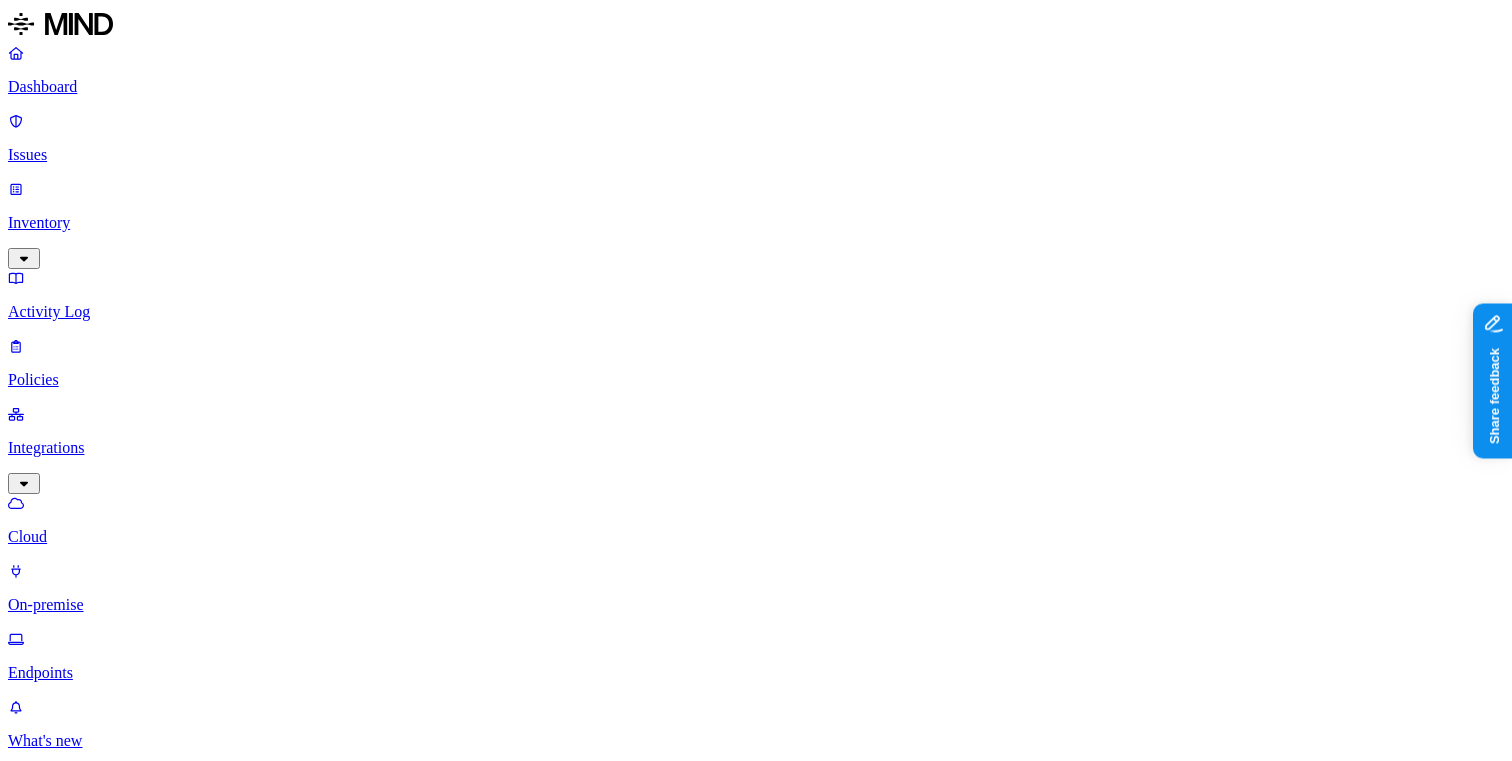 click on "Endpoints" at bounding box center [756, 673] 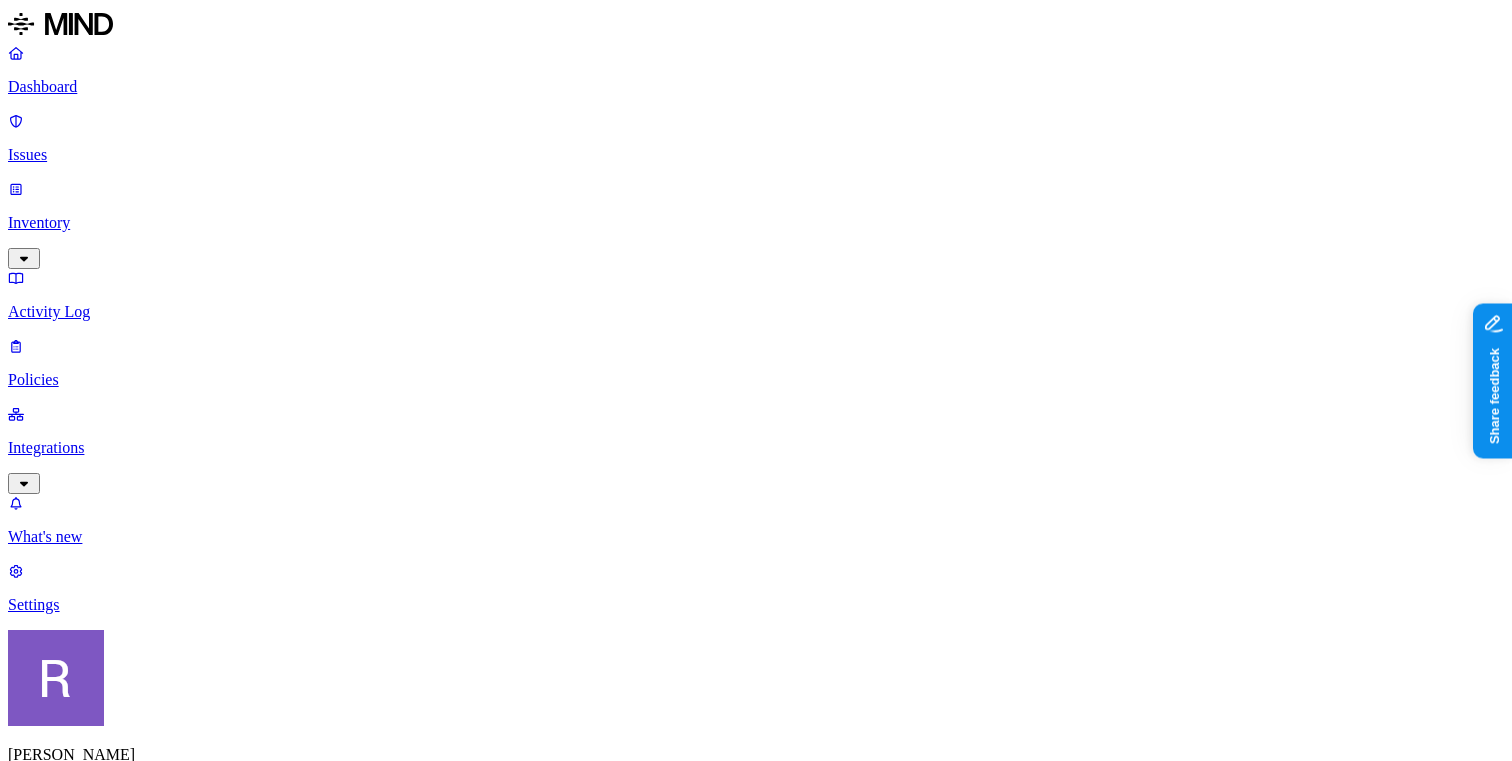 click on "Activity Log" at bounding box center (756, 312) 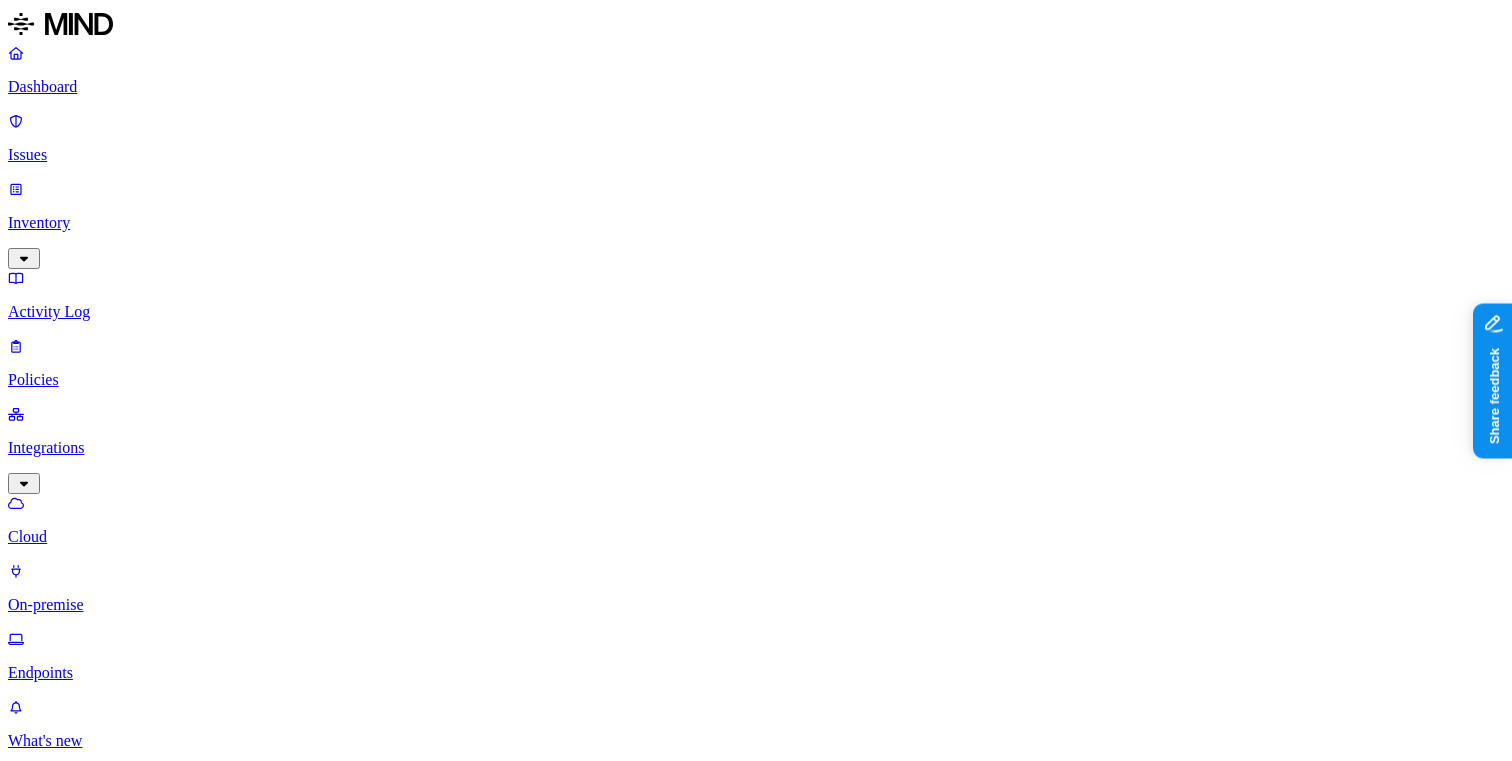 click on "Endpoints" at bounding box center (756, 673) 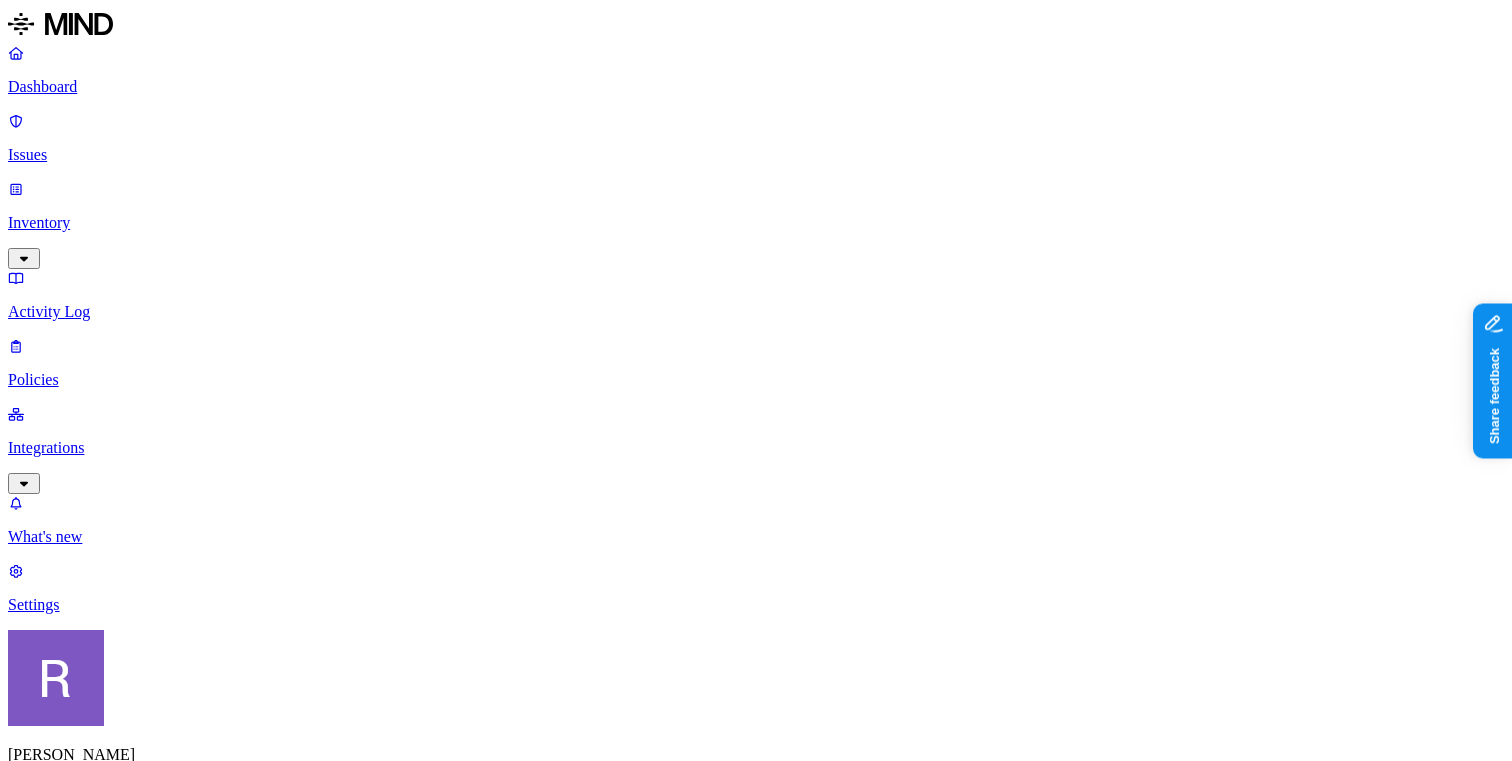 click on "Create Policy" at bounding box center (63, 912) 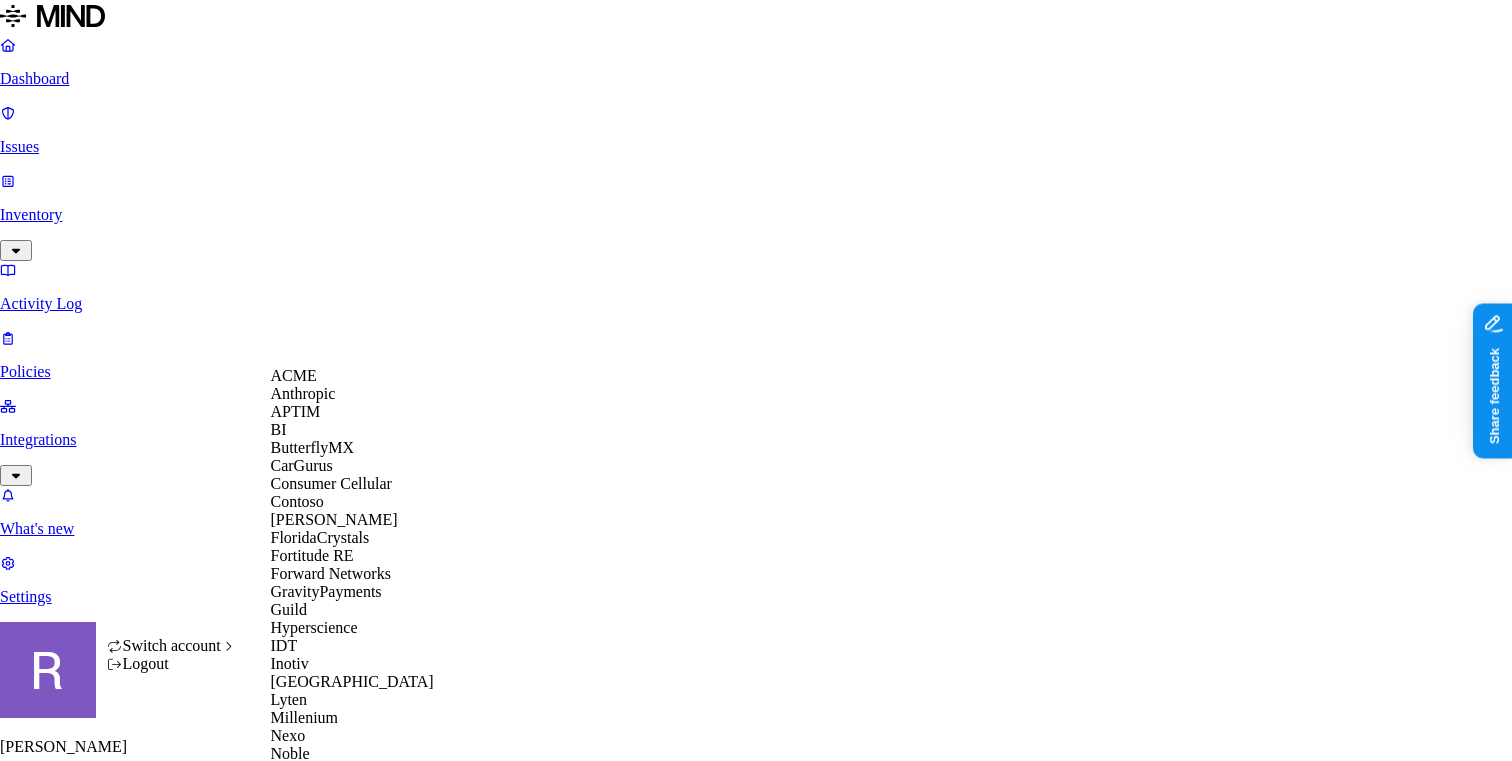 click on "ACME" at bounding box center (352, 376) 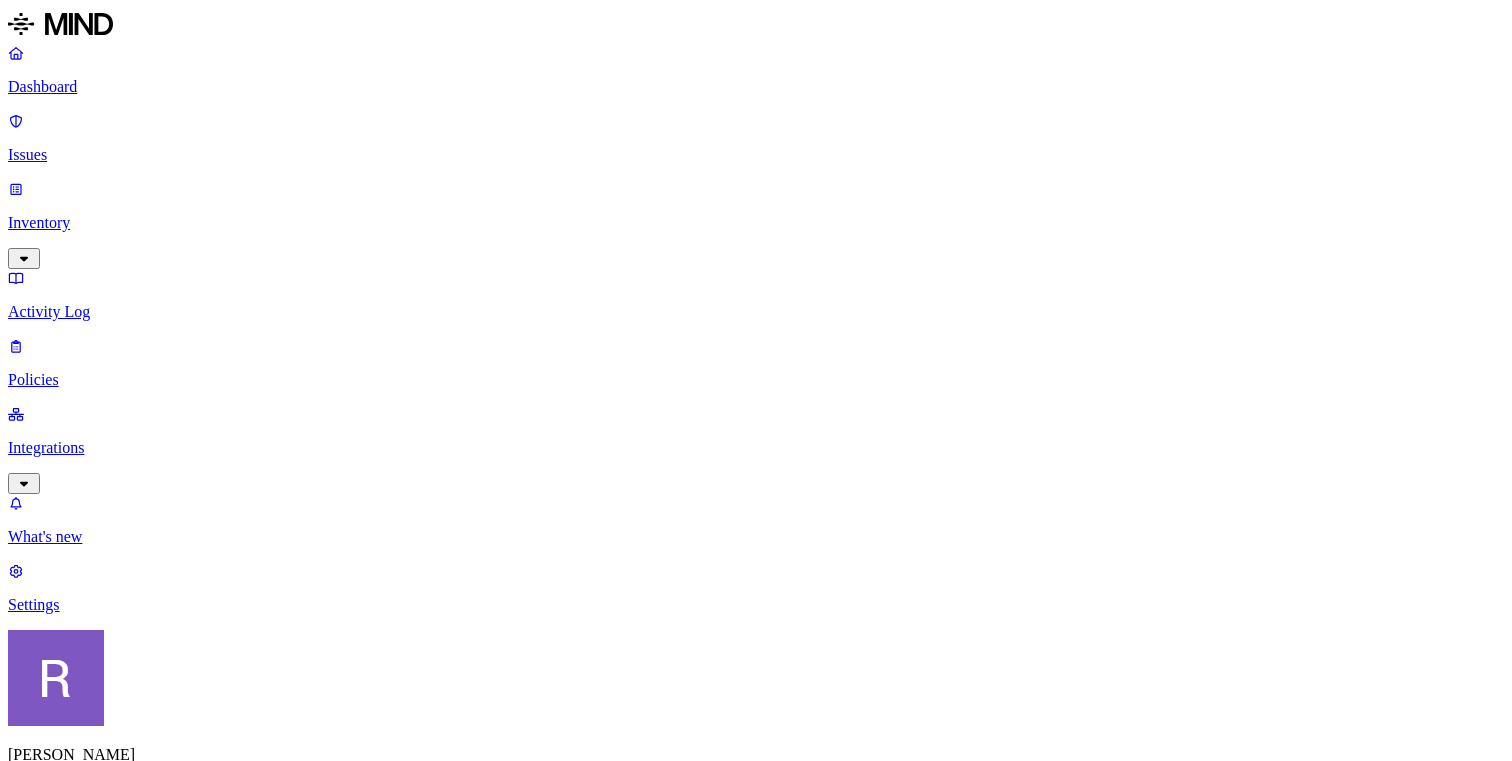 scroll, scrollTop: 0, scrollLeft: 0, axis: both 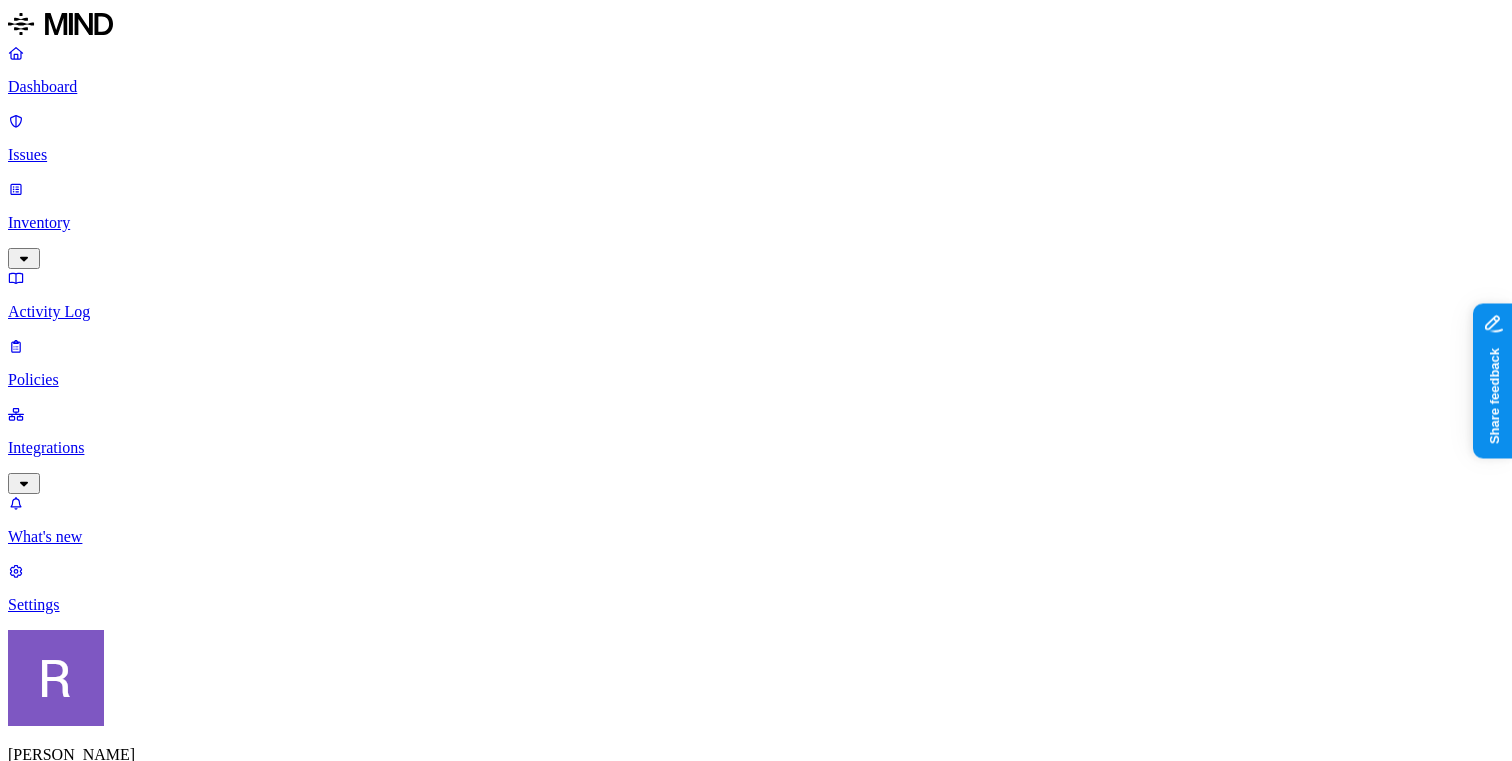 click on "Create Policy" at bounding box center (63, 912) 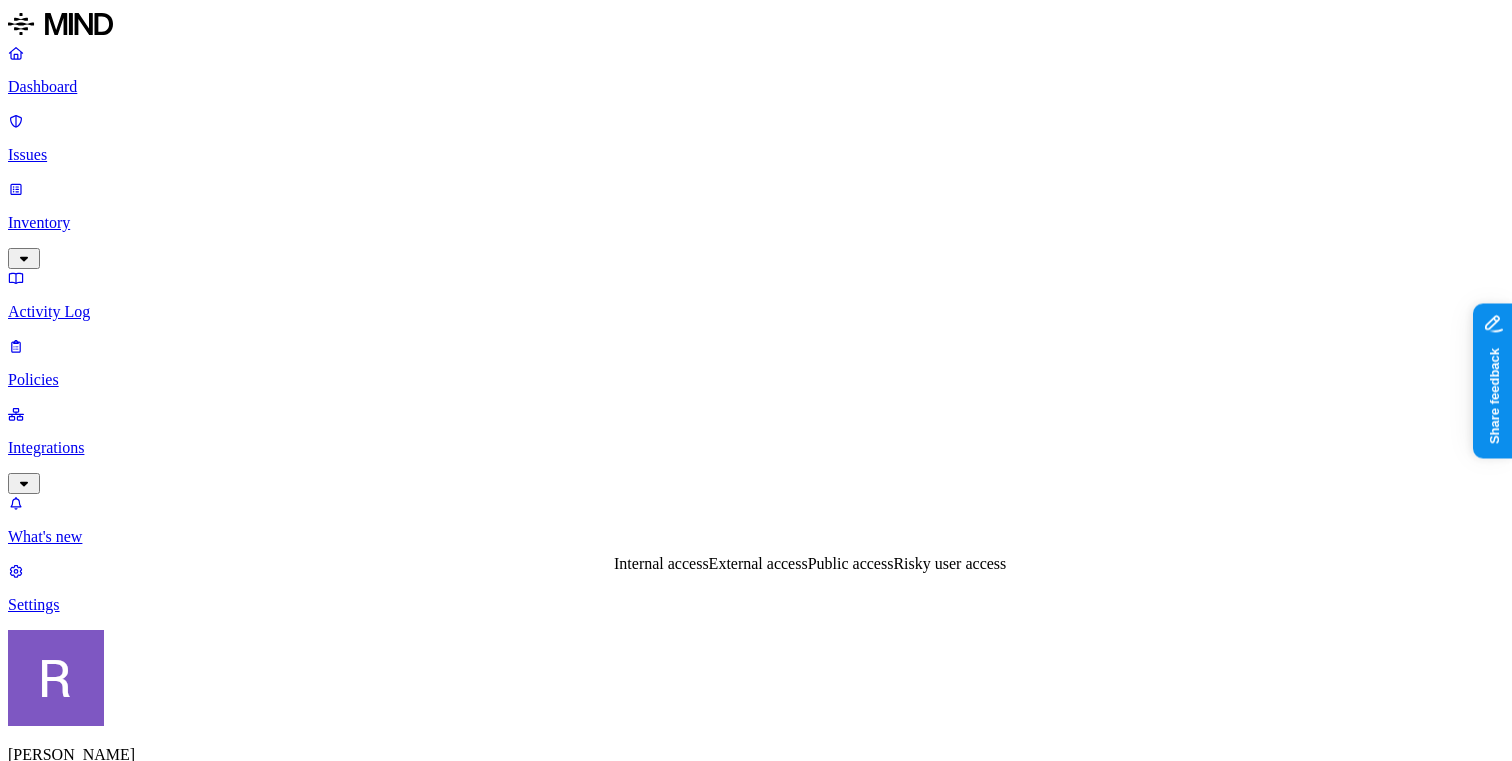 click on "Public access" at bounding box center [851, 563] 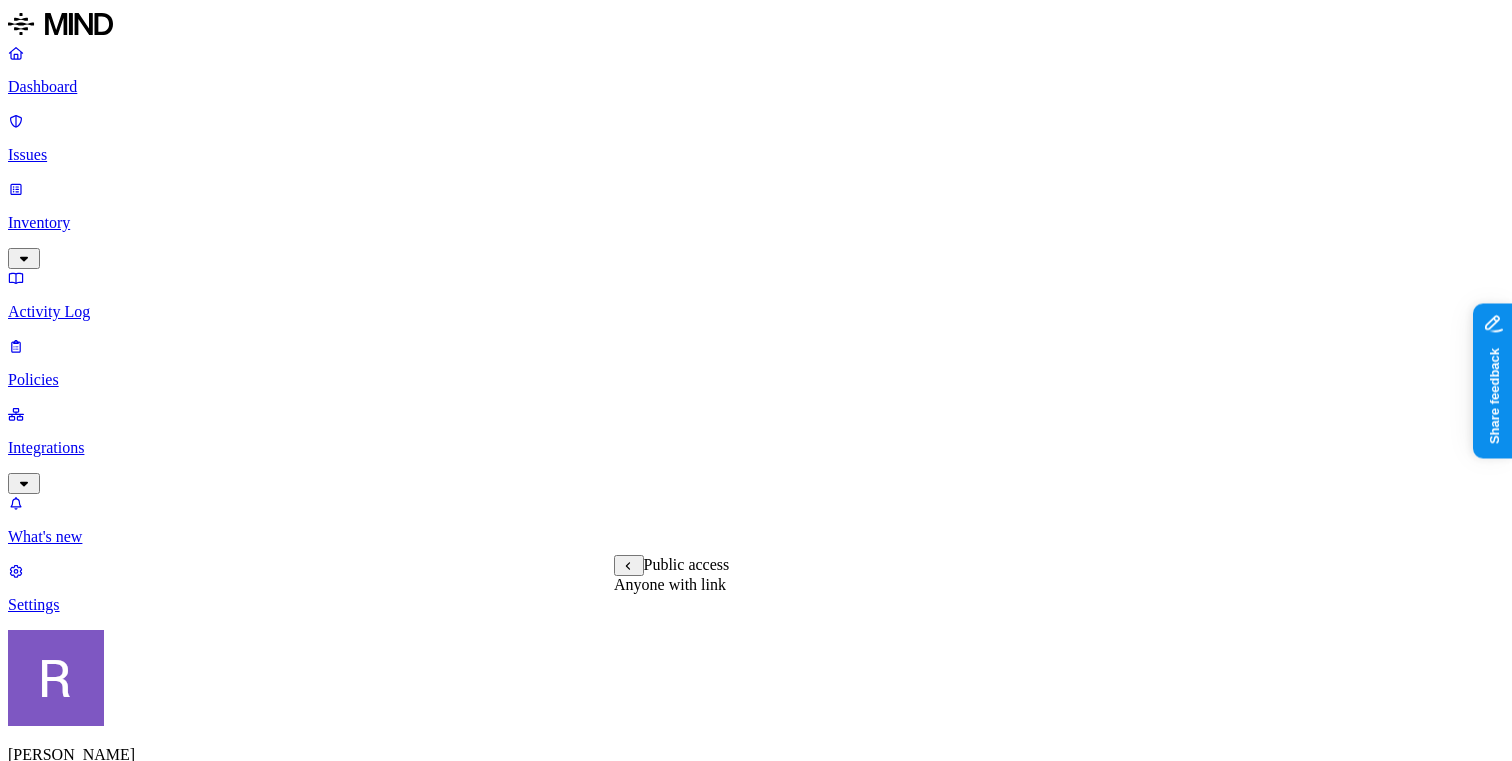click on "Anyone with link" at bounding box center [670, 584] 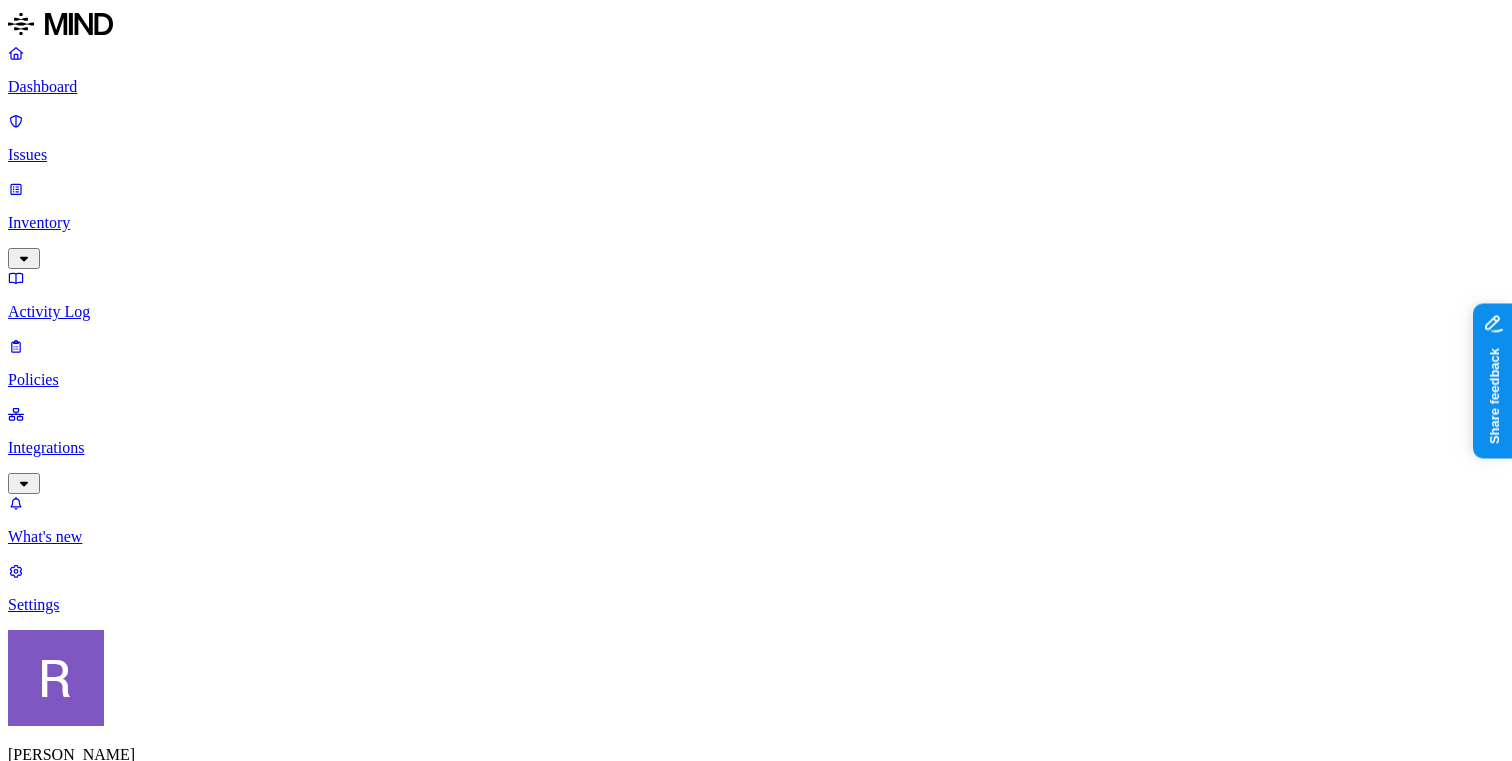 scroll, scrollTop: 495, scrollLeft: 0, axis: vertical 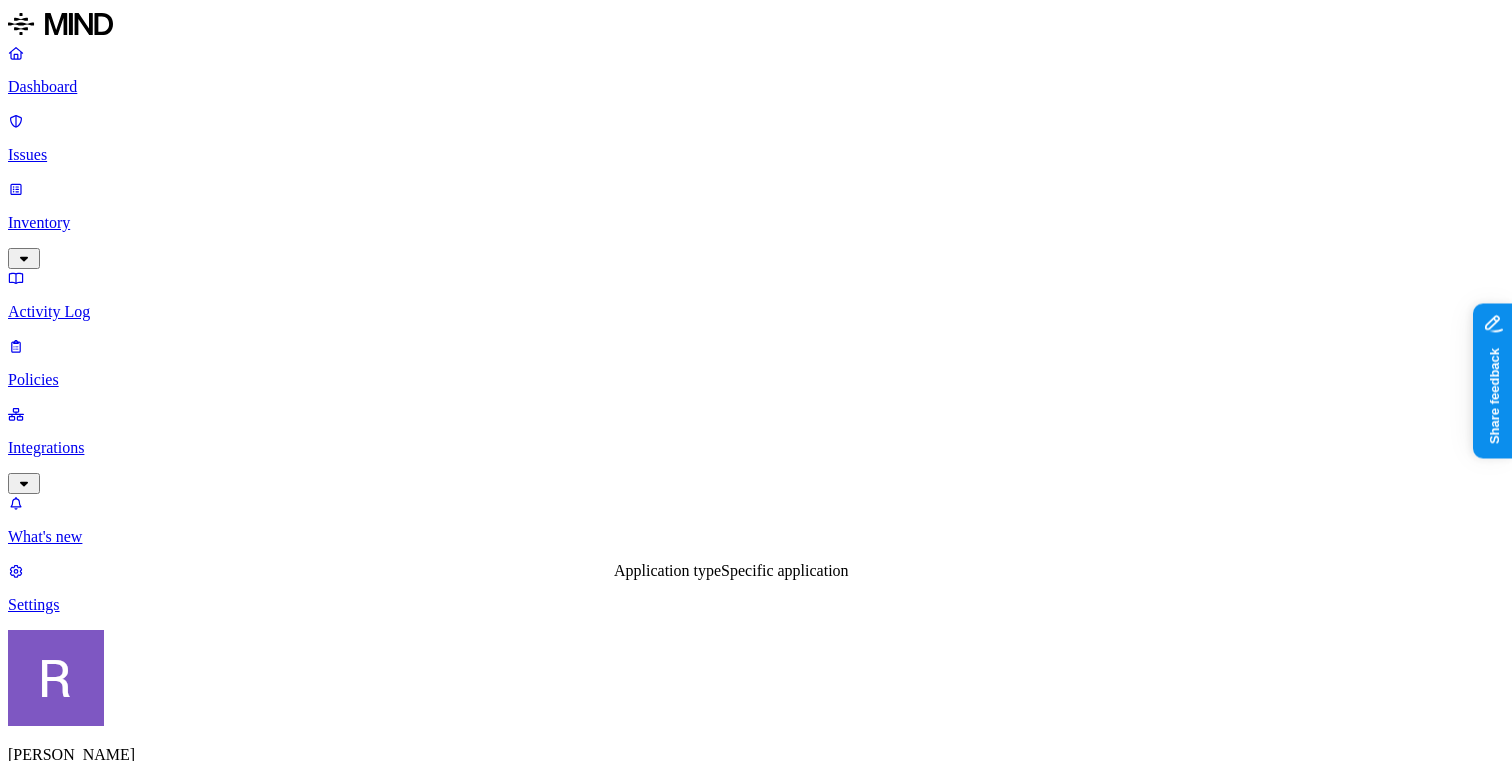 click on "DATA Any ACCESS WHERE Public access is Anyone with link LOCATION Any" at bounding box center (756, 1571) 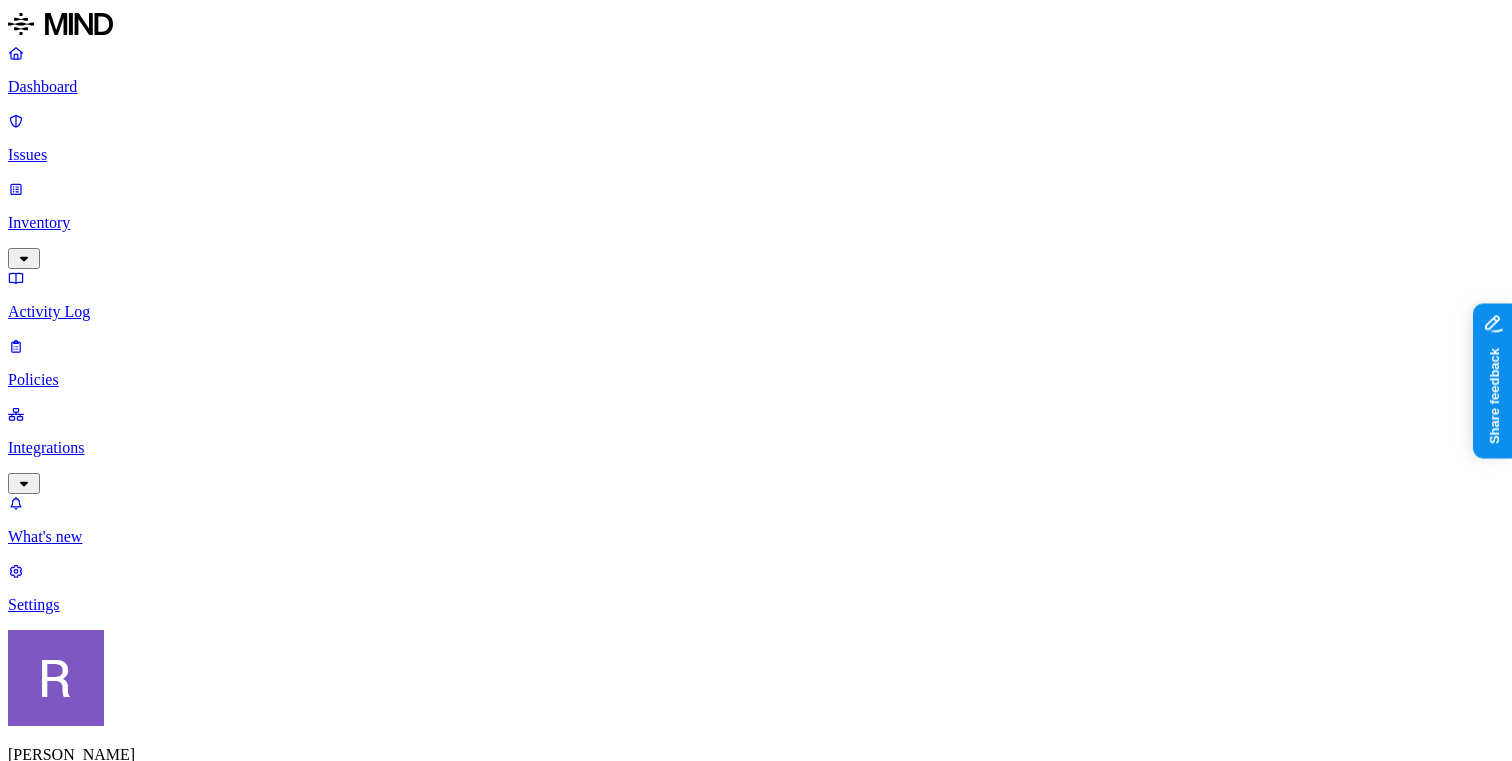 click 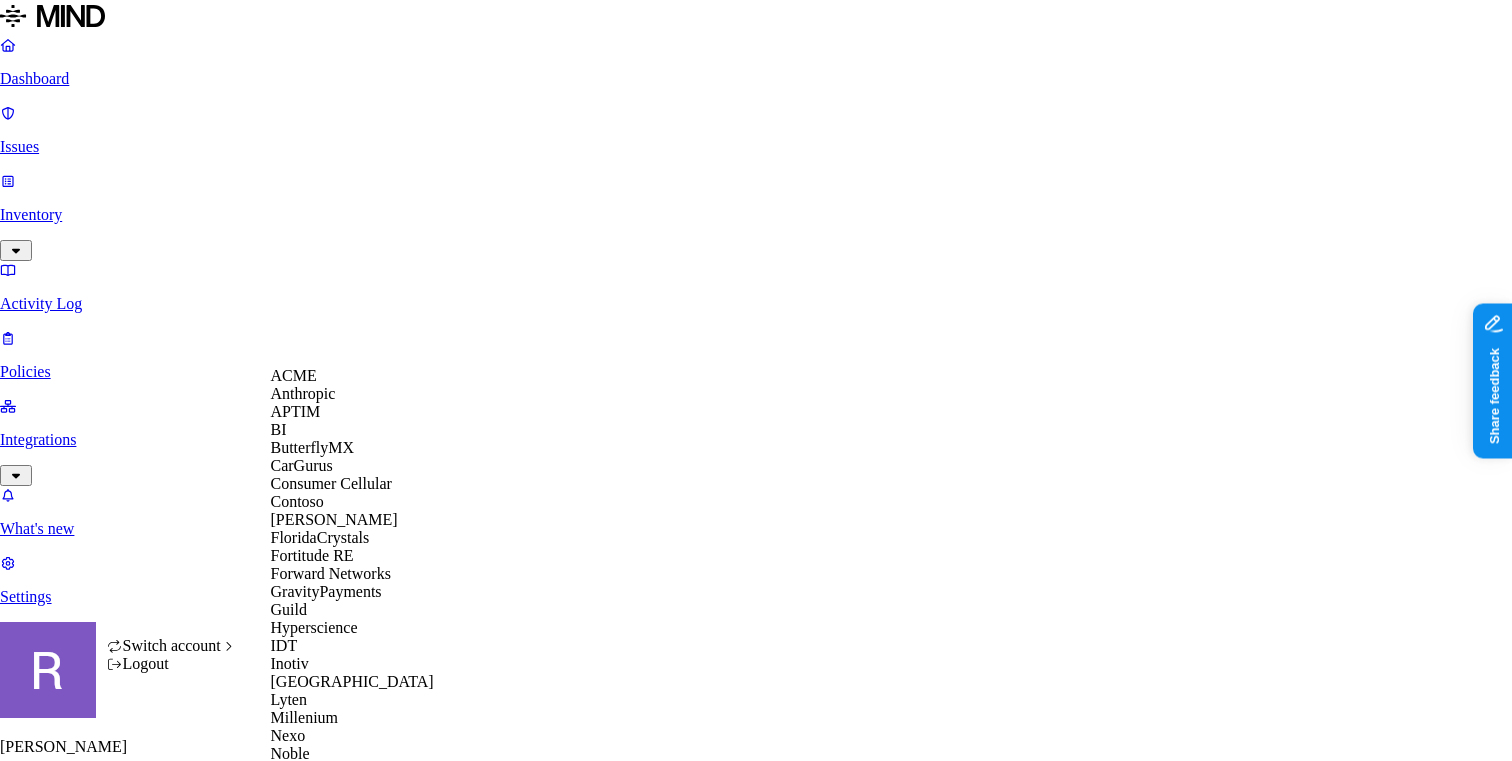 scroll, scrollTop: 442, scrollLeft: 0, axis: vertical 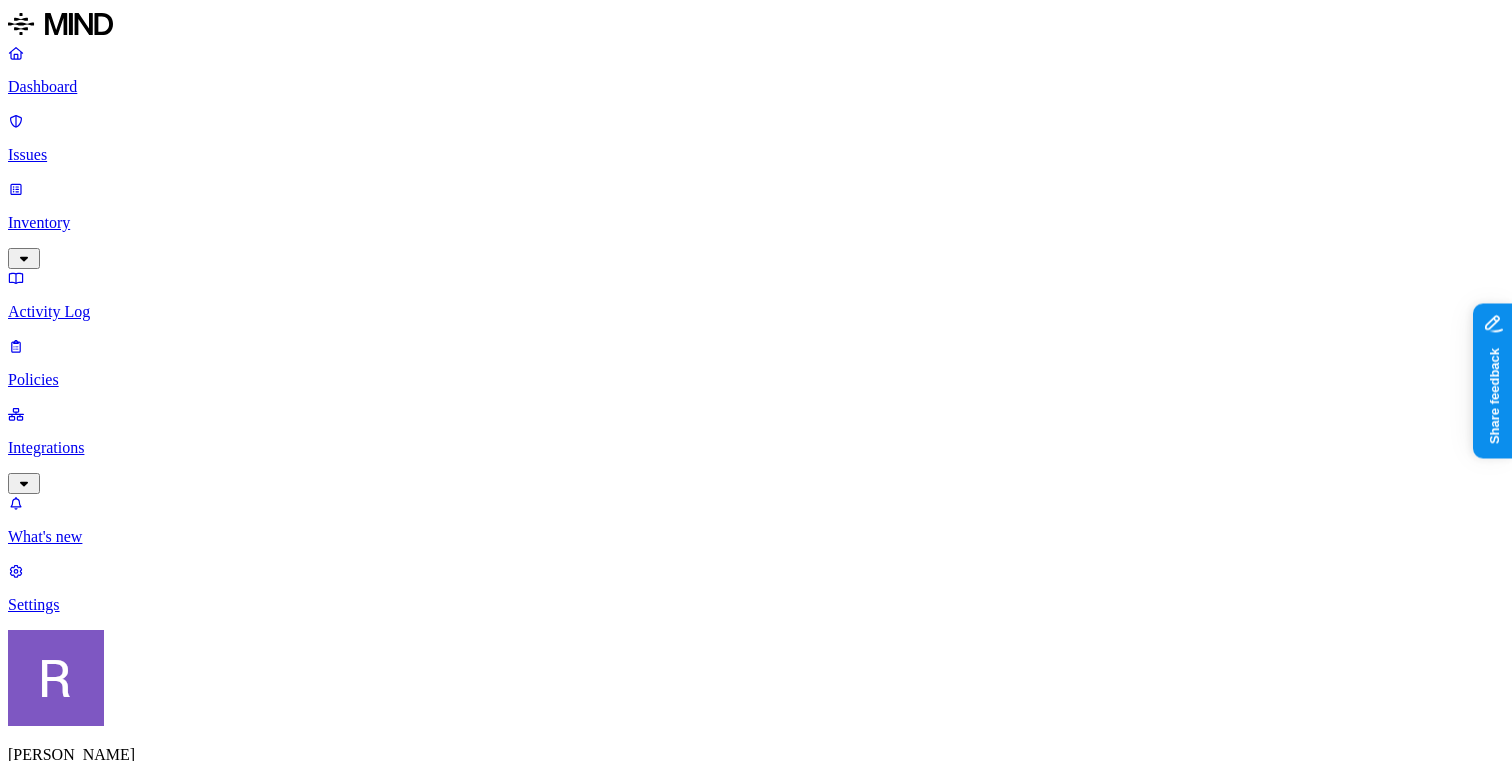 click on "Dashboard" at bounding box center [756, 87] 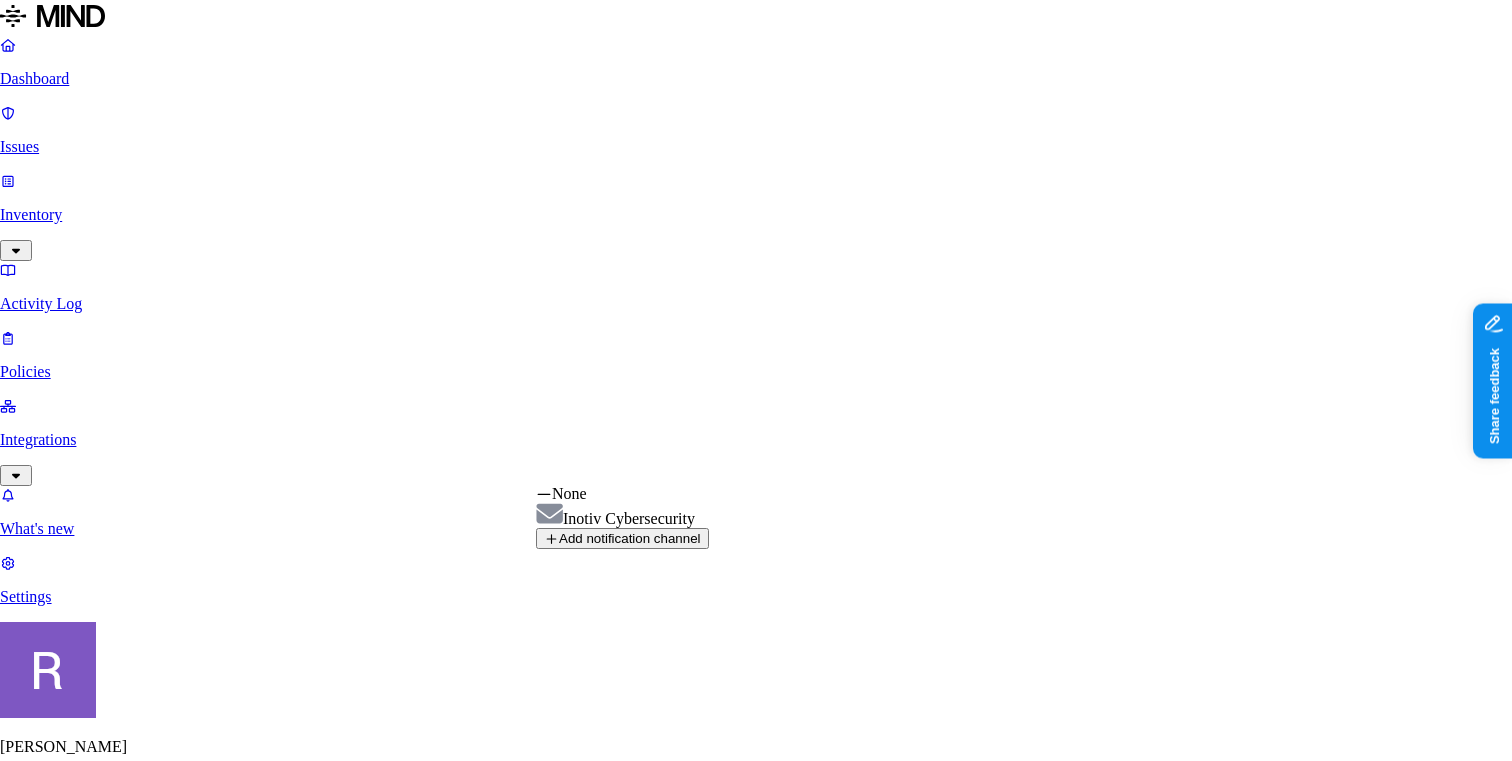 click on "Dashboard Issues Inventory Activity Log Policies Integrations What's new 1 Settings Rich Thompson Inotiv New policy Policy name   Severity Select severity Low Medium High Critical   Description (Optional) Policy type Exfiltration Prevent sensitive data uploads Endpoint Exposure Detect sensitive data exposure Cloud Condition Define the data attributes, exfiltration destinations, and users that should trigger the policy.  By default, the policy will be triggered by any data uploaded to any destination by any user. For more details on condition guidelines, please refer to the   documentation DATA Any UPLOAD Anywhere BY USER Anyone Action Default action Default action for all users and groups who violate the policy. Block with override BlockDeny all uploads. Block with overrideDeny all uploads with an option to upload anyway. MonitorAllow uploads and create a new issue. AllowAllow all uploads. Exceptions You can add exceptions for specific users or groups. Exceptions are evaluated from the top. Method" at bounding box center (756, 1049) 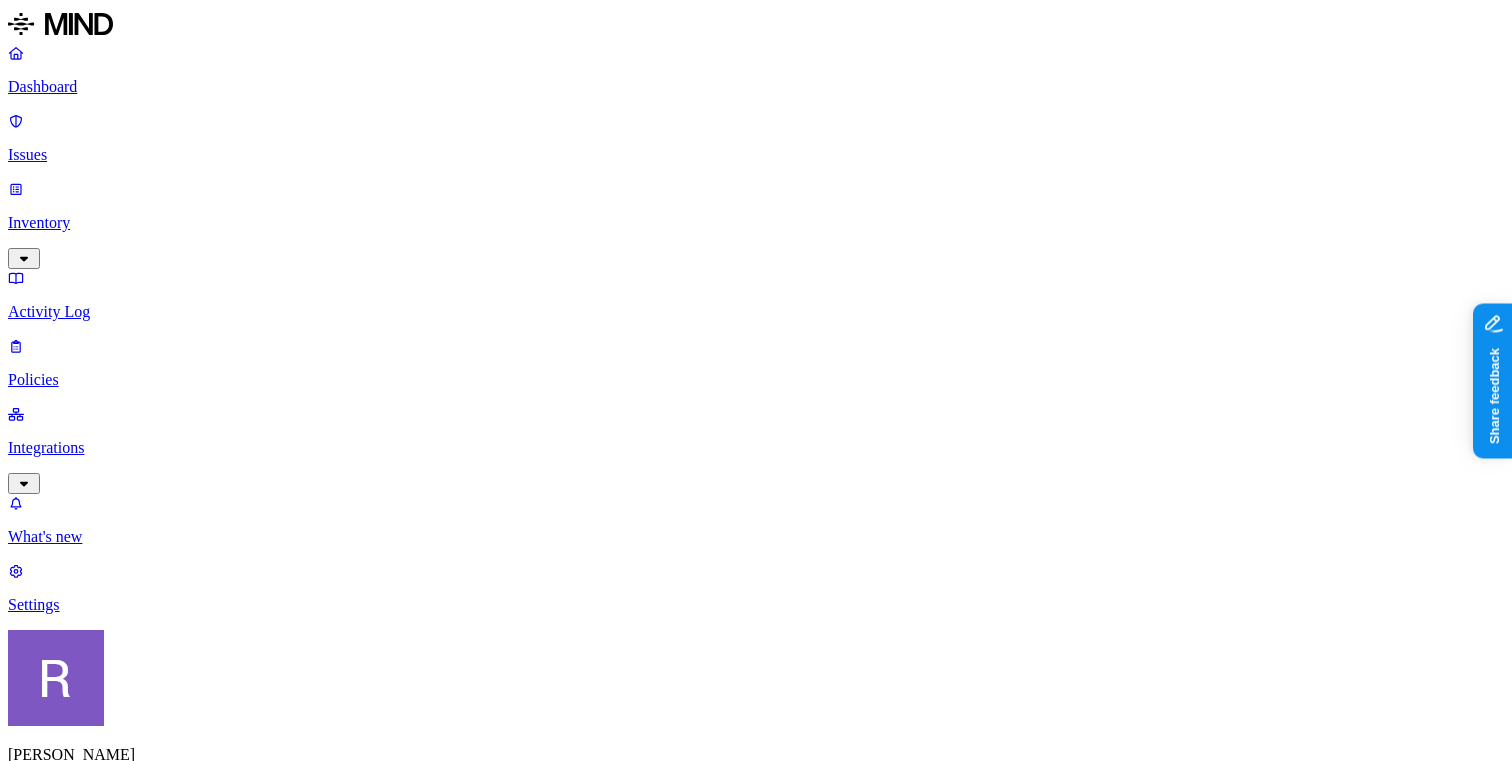 scroll, scrollTop: 1150, scrollLeft: 0, axis: vertical 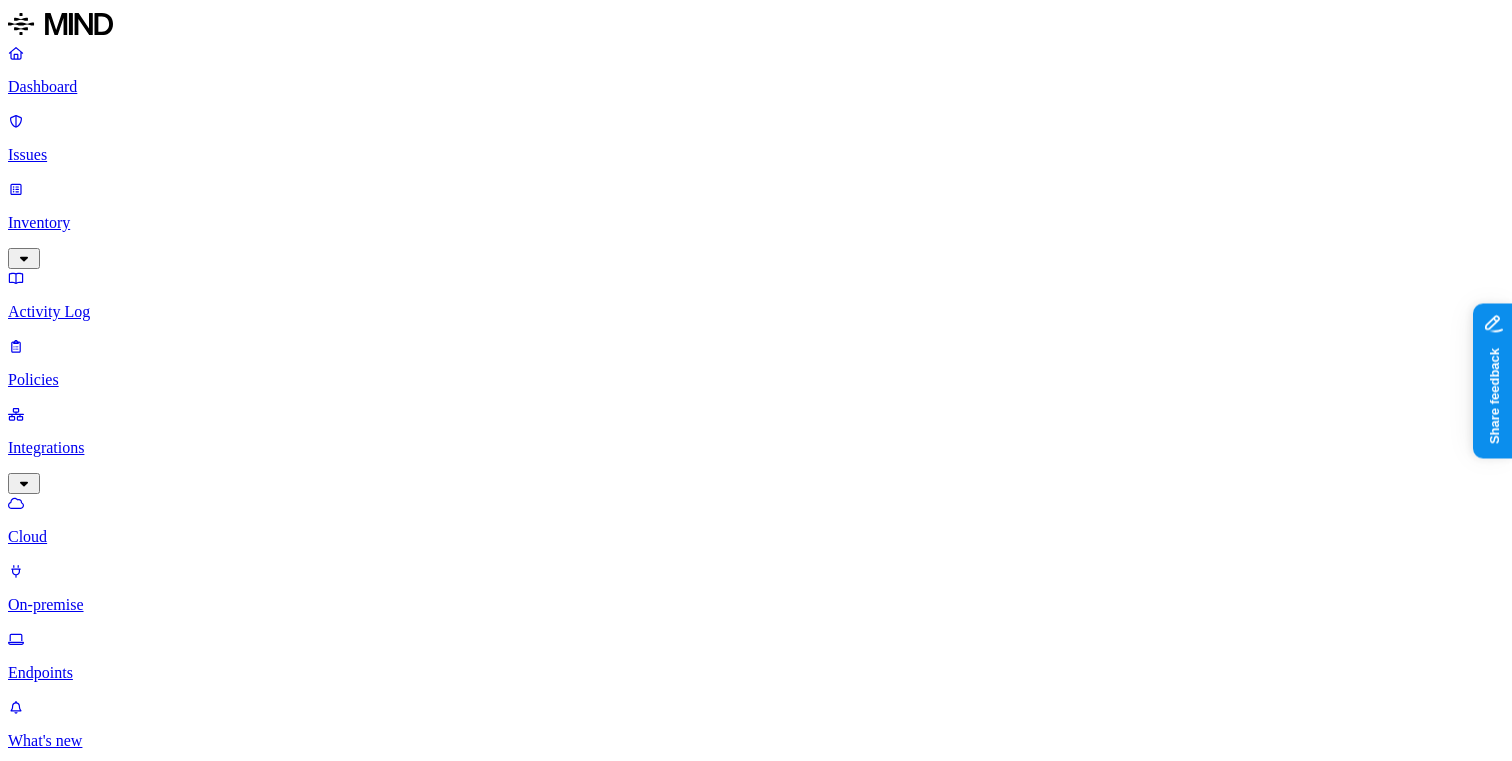 click on "Dashboard Issues Inventory Activity Log Policies Integrations Cloud On-premise Endpoints What's new 1 Settings Rich Thompson Inotiv Cloud integrations Add Integration Cloud applications Egnyte Online Egnyte File Share US212-WL Online US212-basi10014.bioanalytical.com Office 365 Online O365 Ticketing systems Jira Failure Inotiv Jira" at bounding box center [756, 1028] 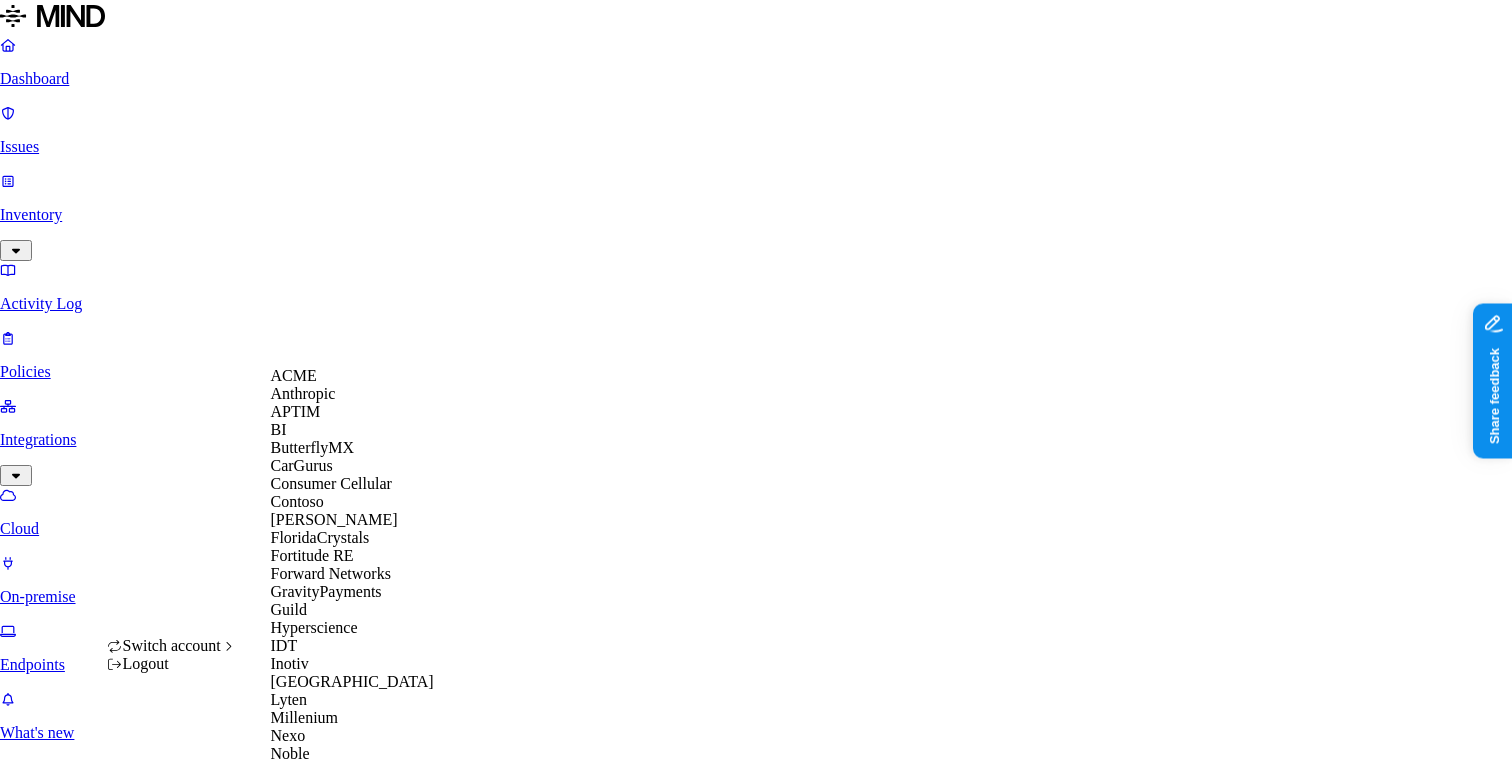click on "Dashboard Issues Inventory Activity Log Policies Integrations Cloud On-premise Endpoints What's new 1 Settings Rich Thompson Inotiv Cloud integrations Add Integration Cloud applications Egnyte Online Egnyte File Share US212-WL Online US212-basi10014.bioanalytical.com Office 365 Online O365 Ticketing systems Jira Failure Inotiv Jira
Switch account Logout ACME Anthropic APTIM BI ButterflyMX CarGurus Consumer Cellular Contoso Covelli FloridaCrystals Fortitude RE Forward Networks GravityPayments Guild Hyperscience IDT Inotiv Lionbridge Lyten Millenium Nexo Noble Noname Openweb Orion Financial PennyMac Plaid SDI Spirent Stripe TexasTrustCU ThoughtSpot Trace3 Turo Wafra Warner Music Group Yageo" at bounding box center (756, 1024) 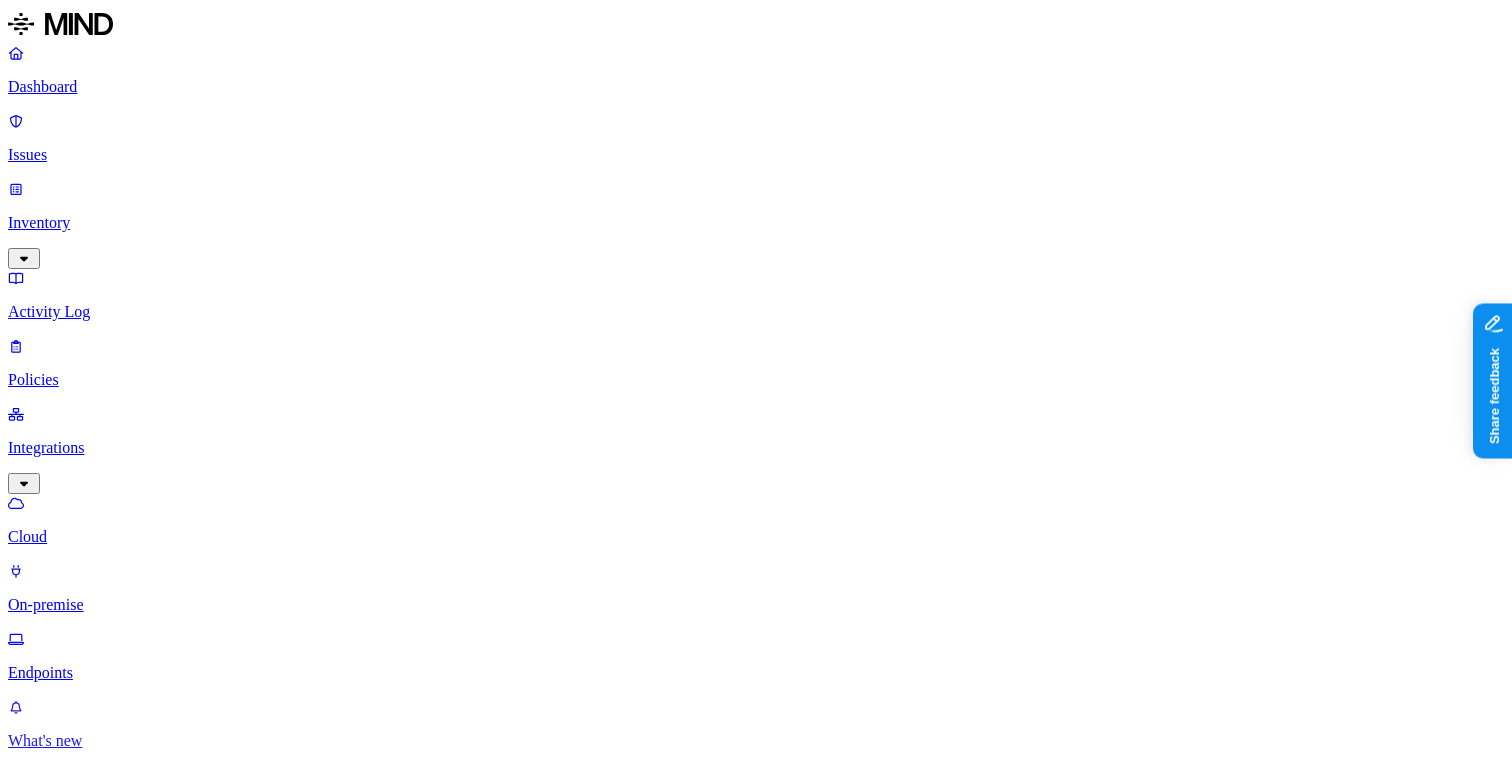 click on "What's new" at bounding box center (756, 741) 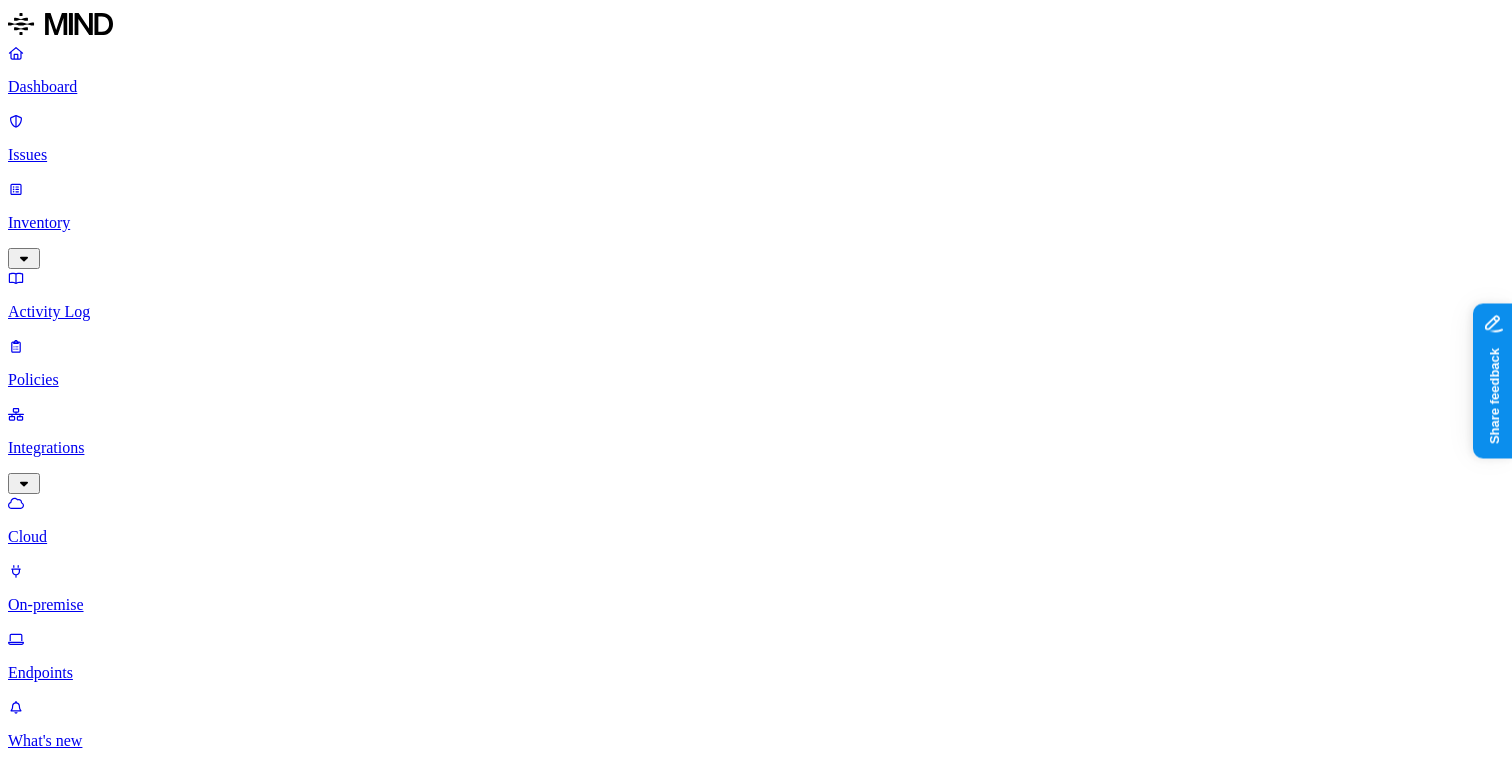 click on "Dashboard Issues Inventory Activity Log Policies Integrations Cloud On-premise Endpoints What's new 1 Settings" at bounding box center [756, 431] 